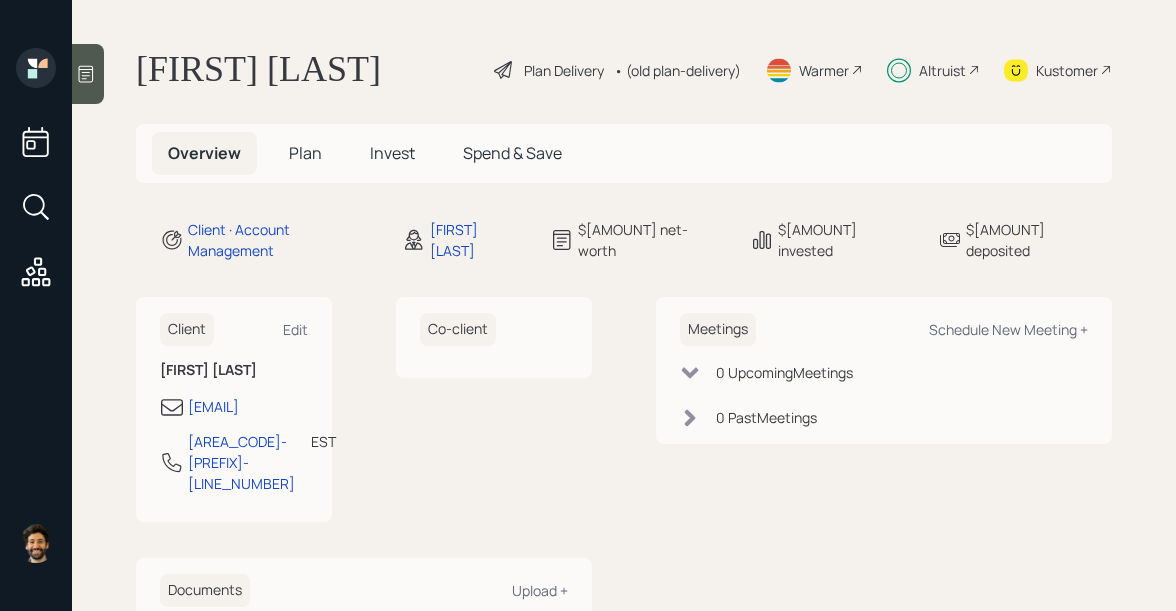 scroll, scrollTop: 0, scrollLeft: 0, axis: both 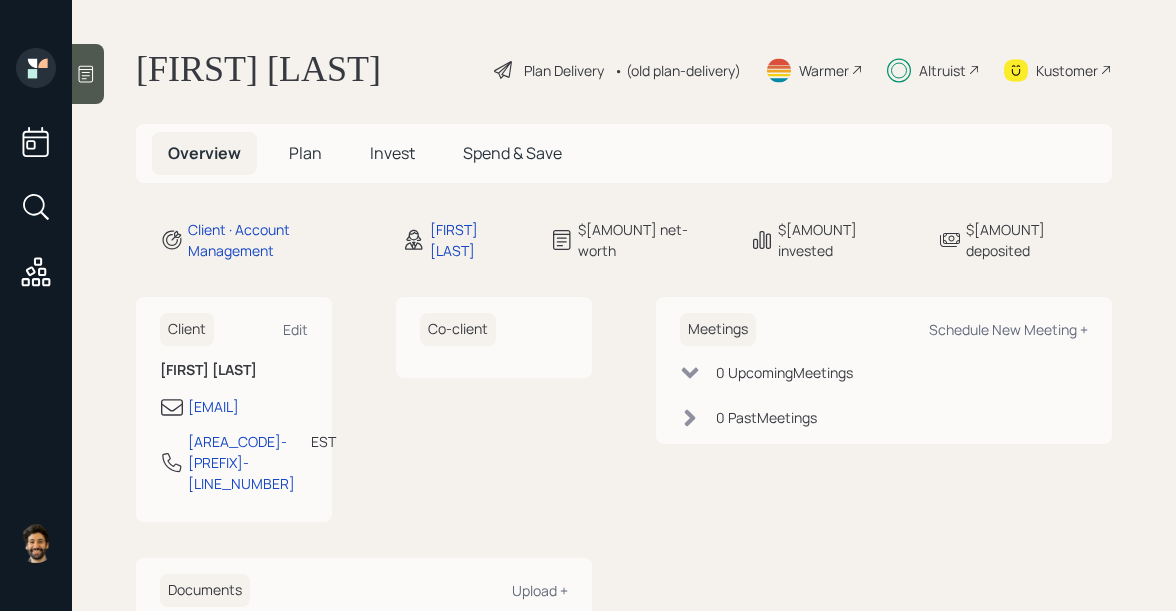 click on "Invest" at bounding box center [305, 153] 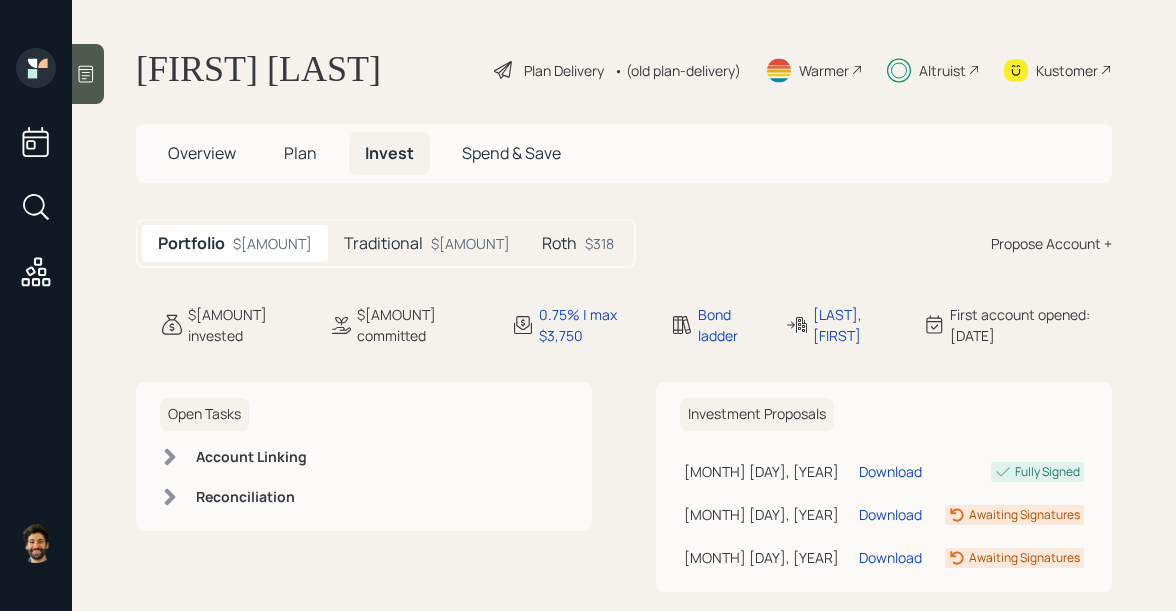 click on "Traditional" at bounding box center [383, 243] 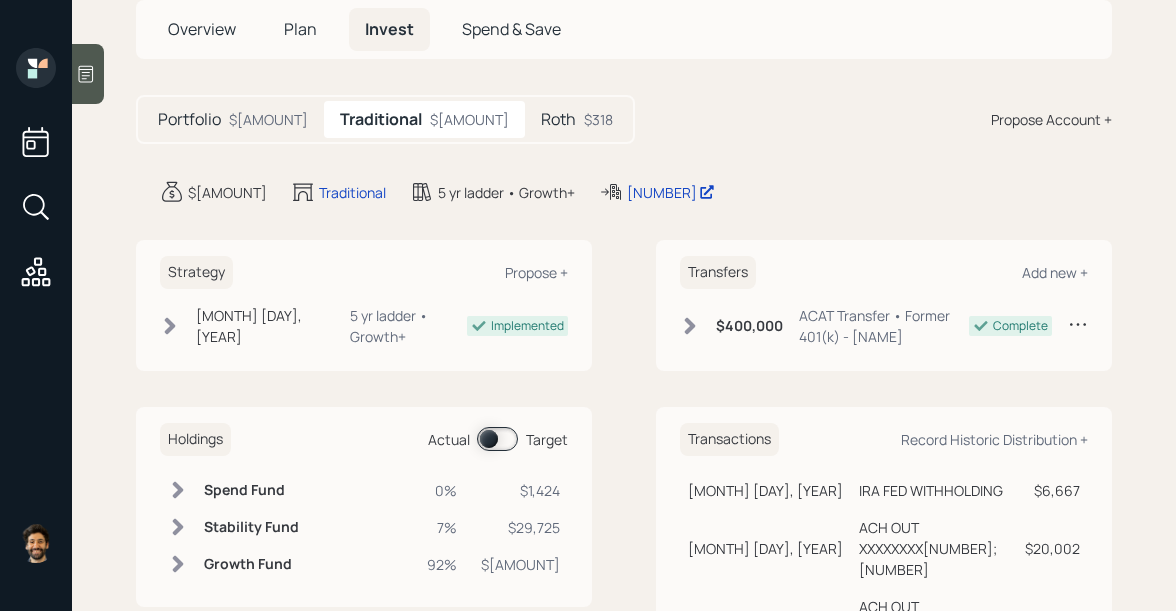scroll, scrollTop: 161, scrollLeft: 0, axis: vertical 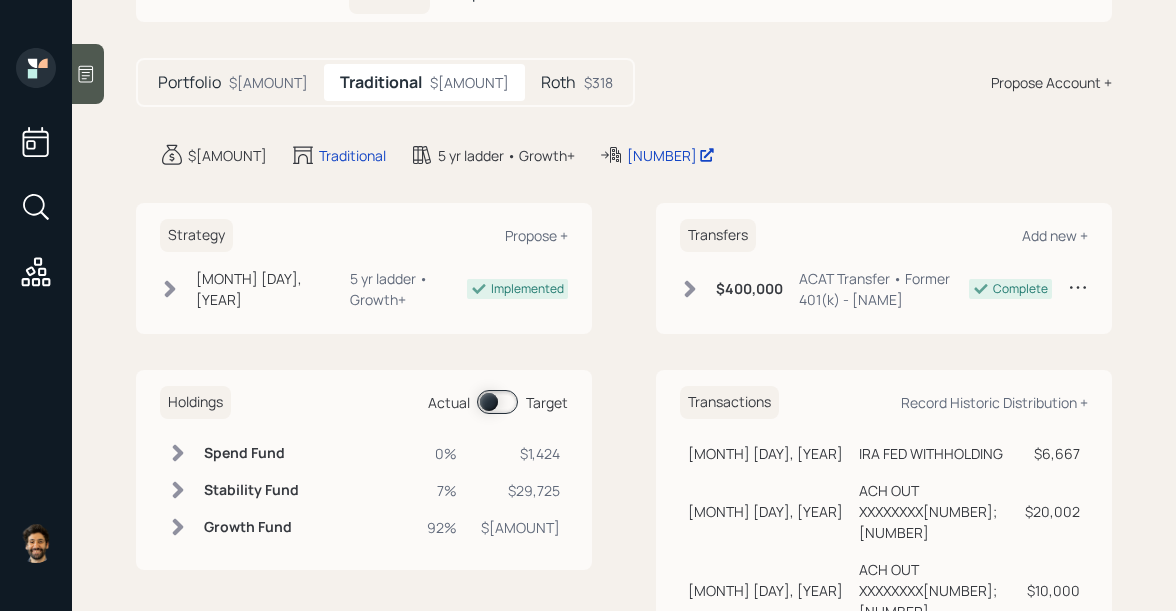 click at bounding box center [497, 402] 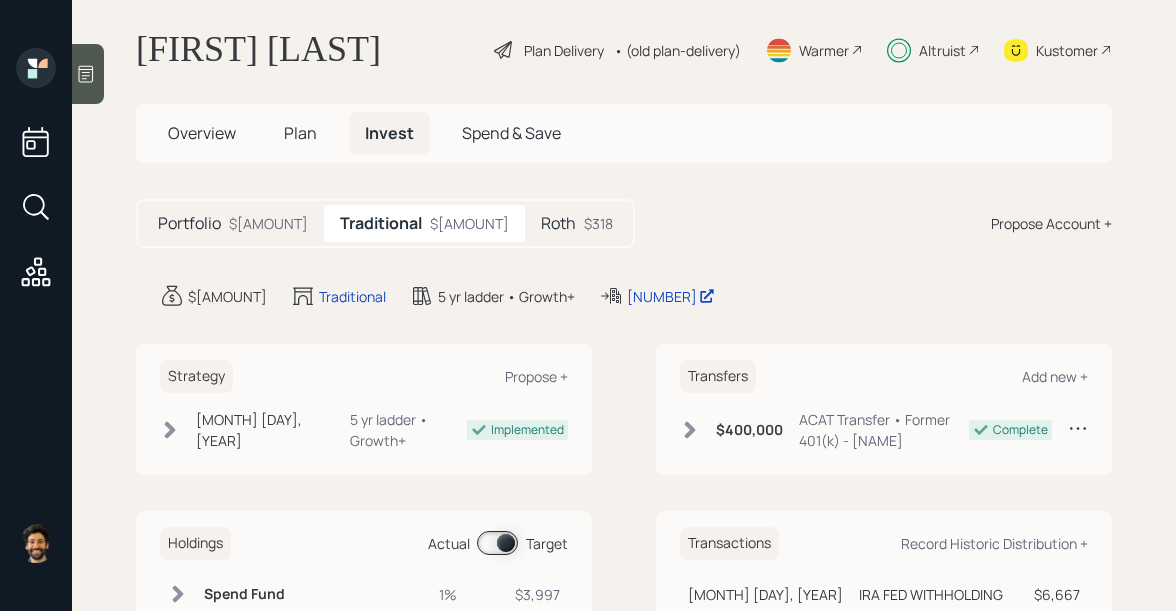 scroll, scrollTop: 0, scrollLeft: 0, axis: both 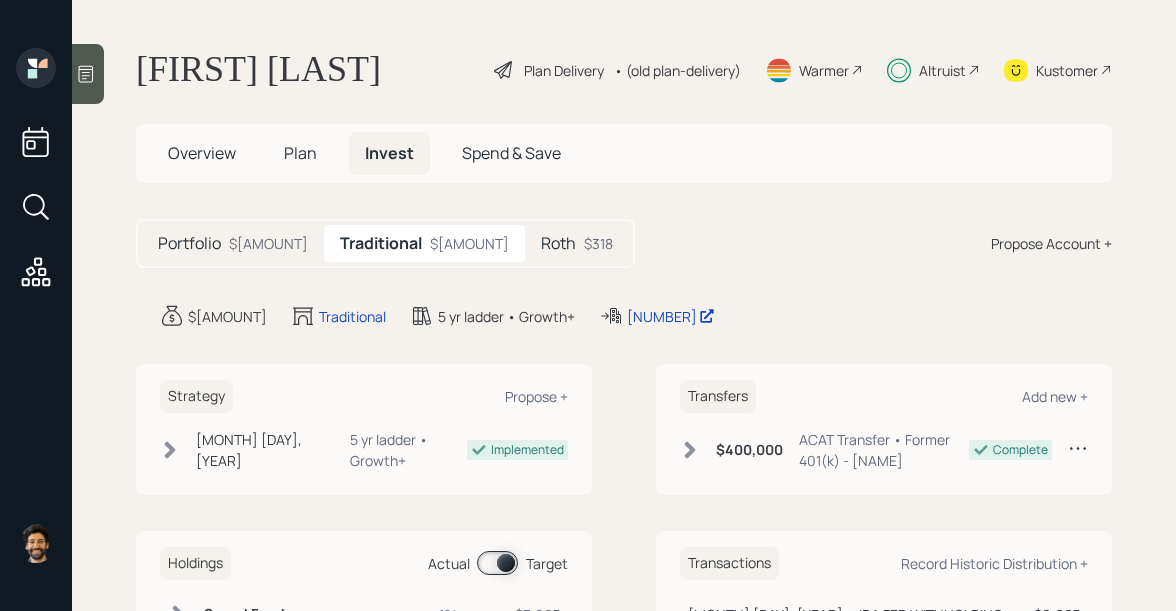 click on "Roth" at bounding box center [189, 243] 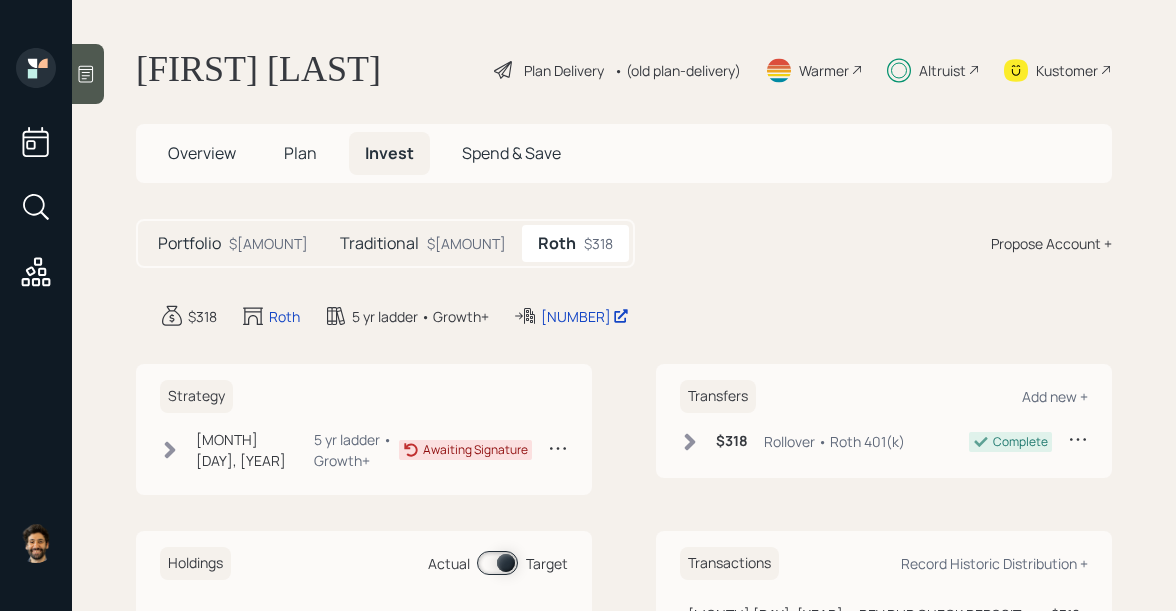 click on "$[AMOUNT]" at bounding box center [268, 243] 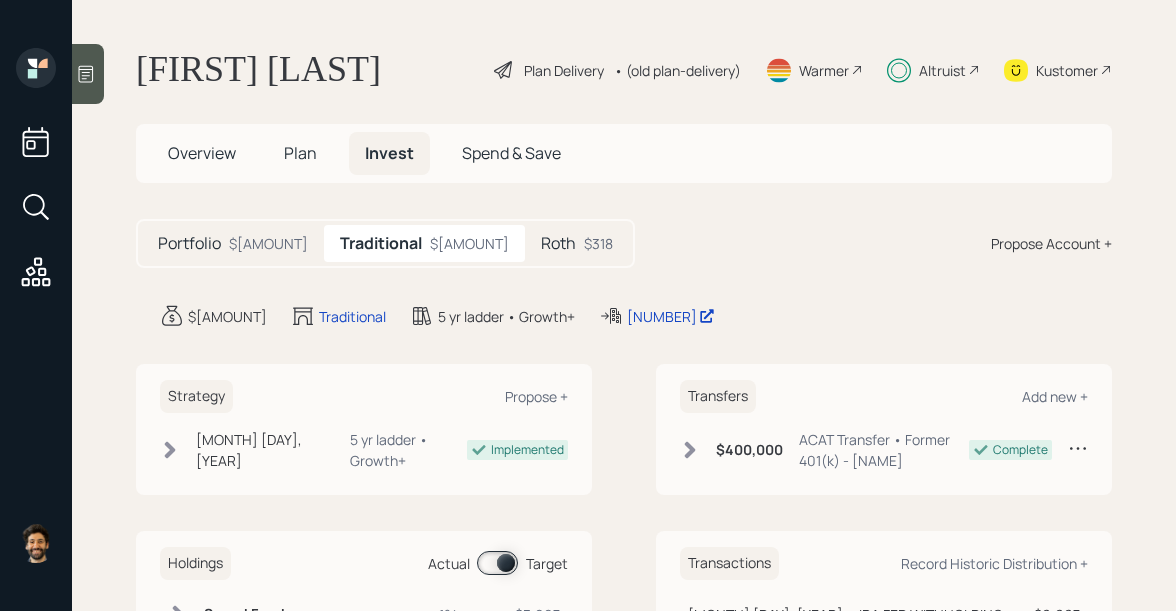 click on "Plan" at bounding box center [202, 153] 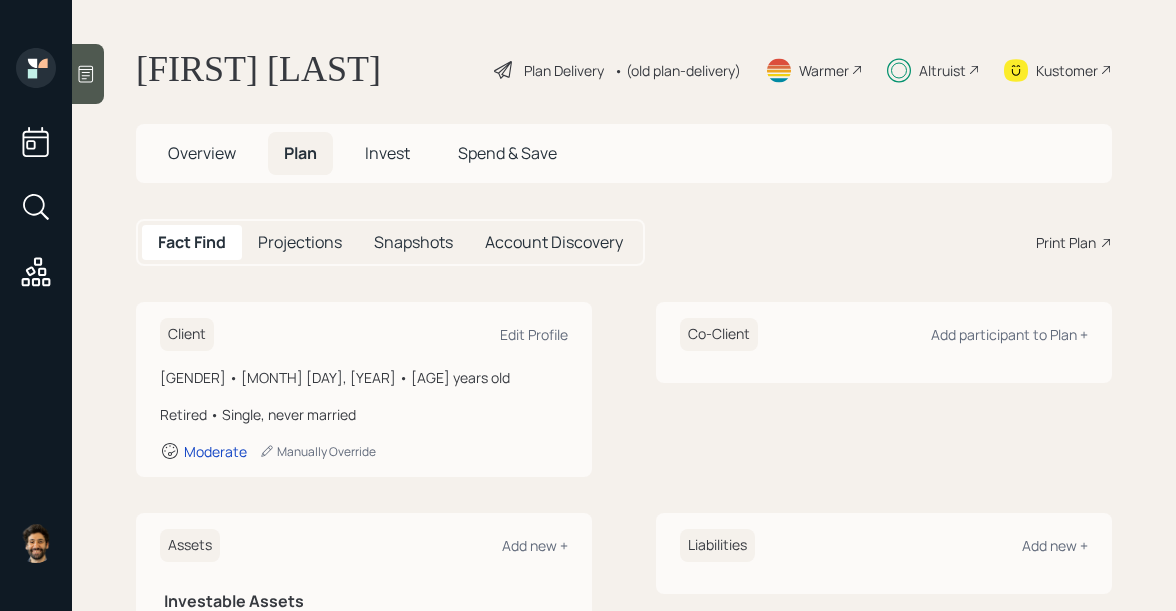 click on "Altruist" at bounding box center (564, 70) 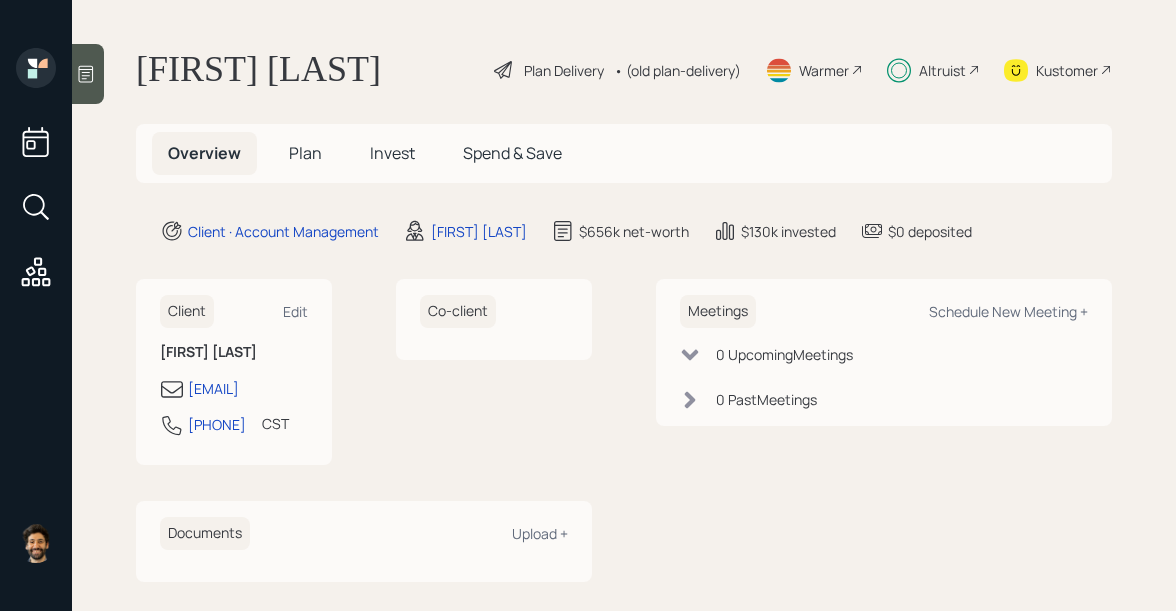 scroll, scrollTop: 0, scrollLeft: 0, axis: both 